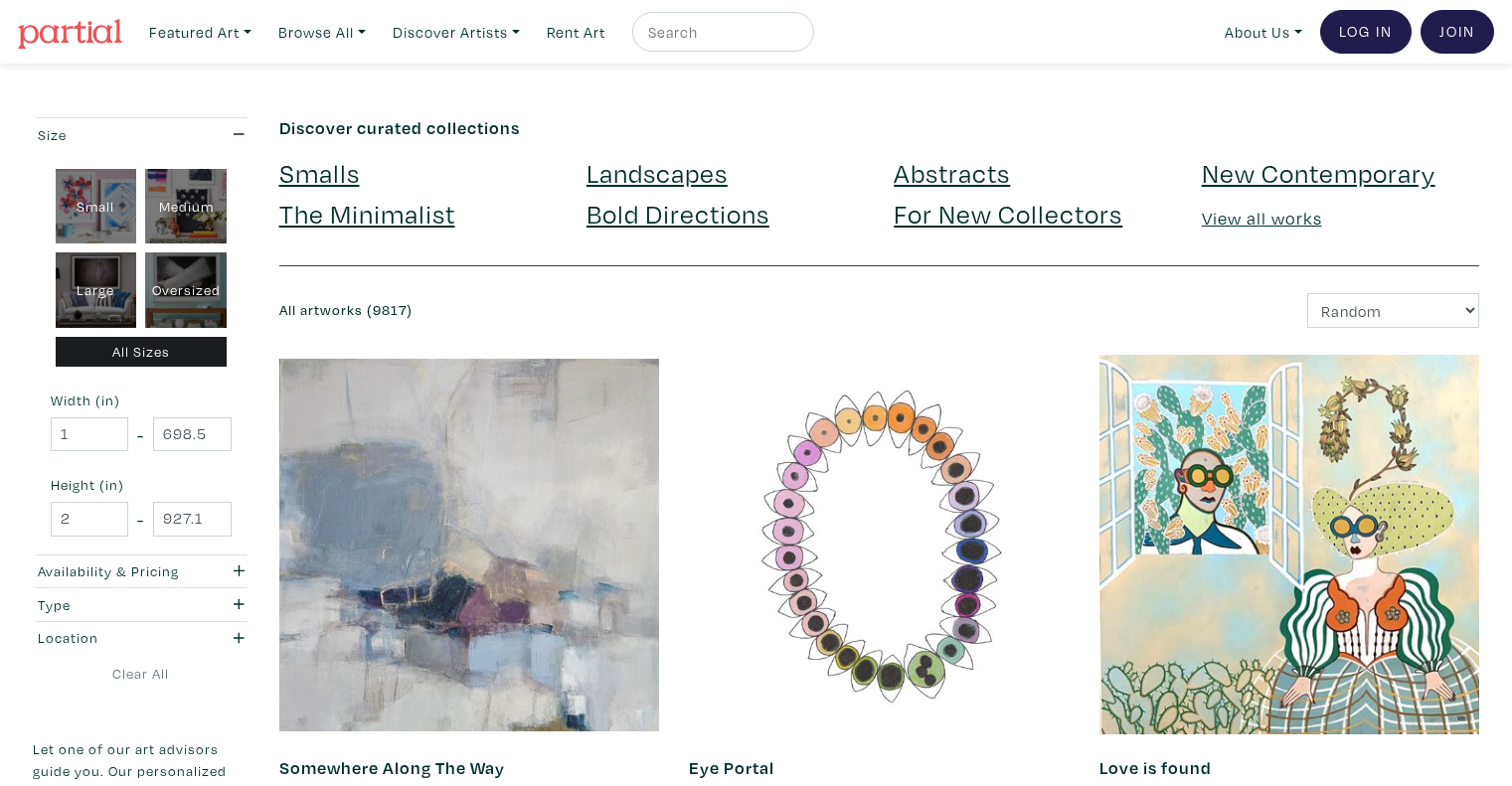 scroll, scrollTop: 0, scrollLeft: 0, axis: both 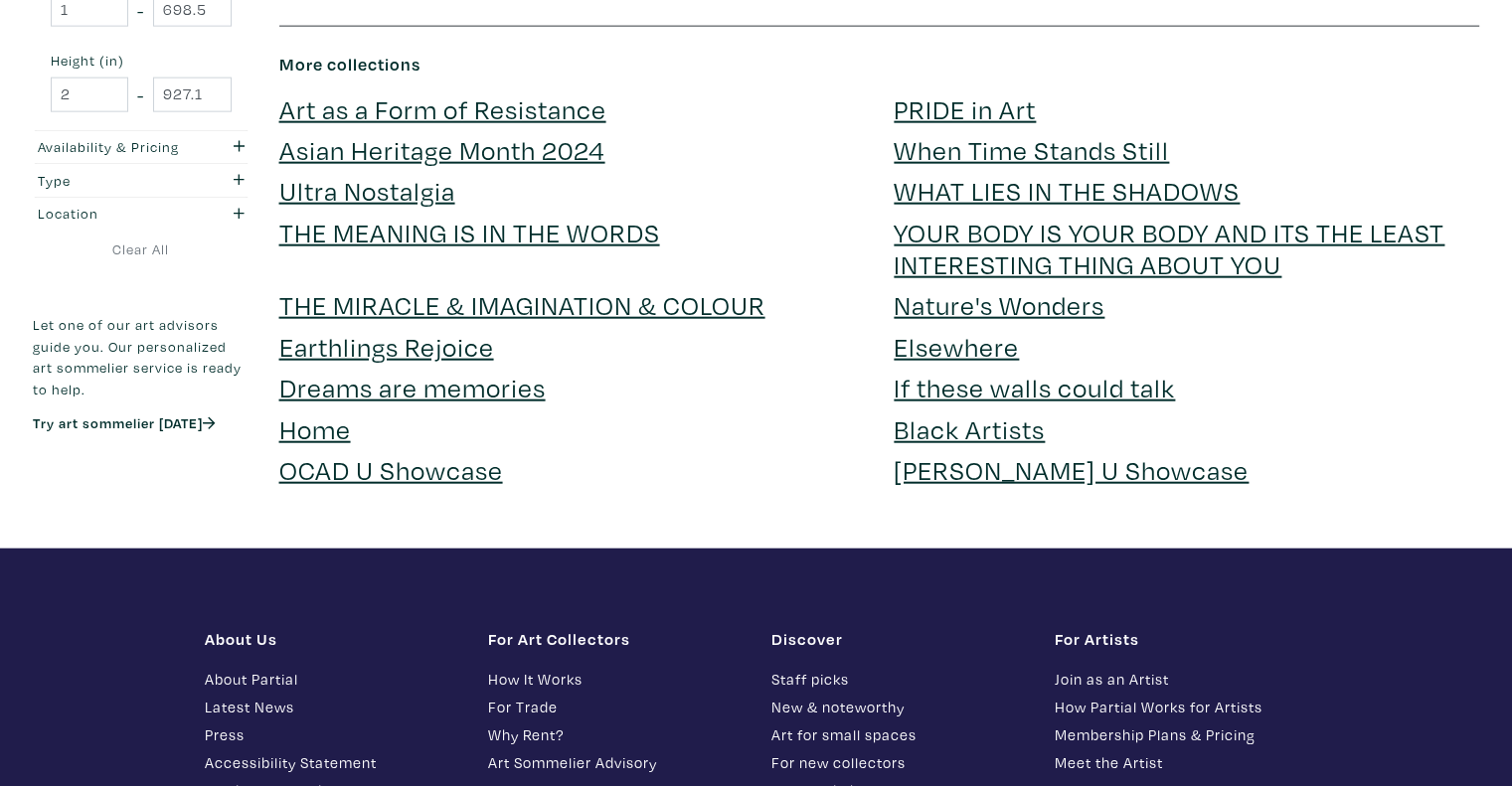 click on "About Partial" at bounding box center (331, 679) 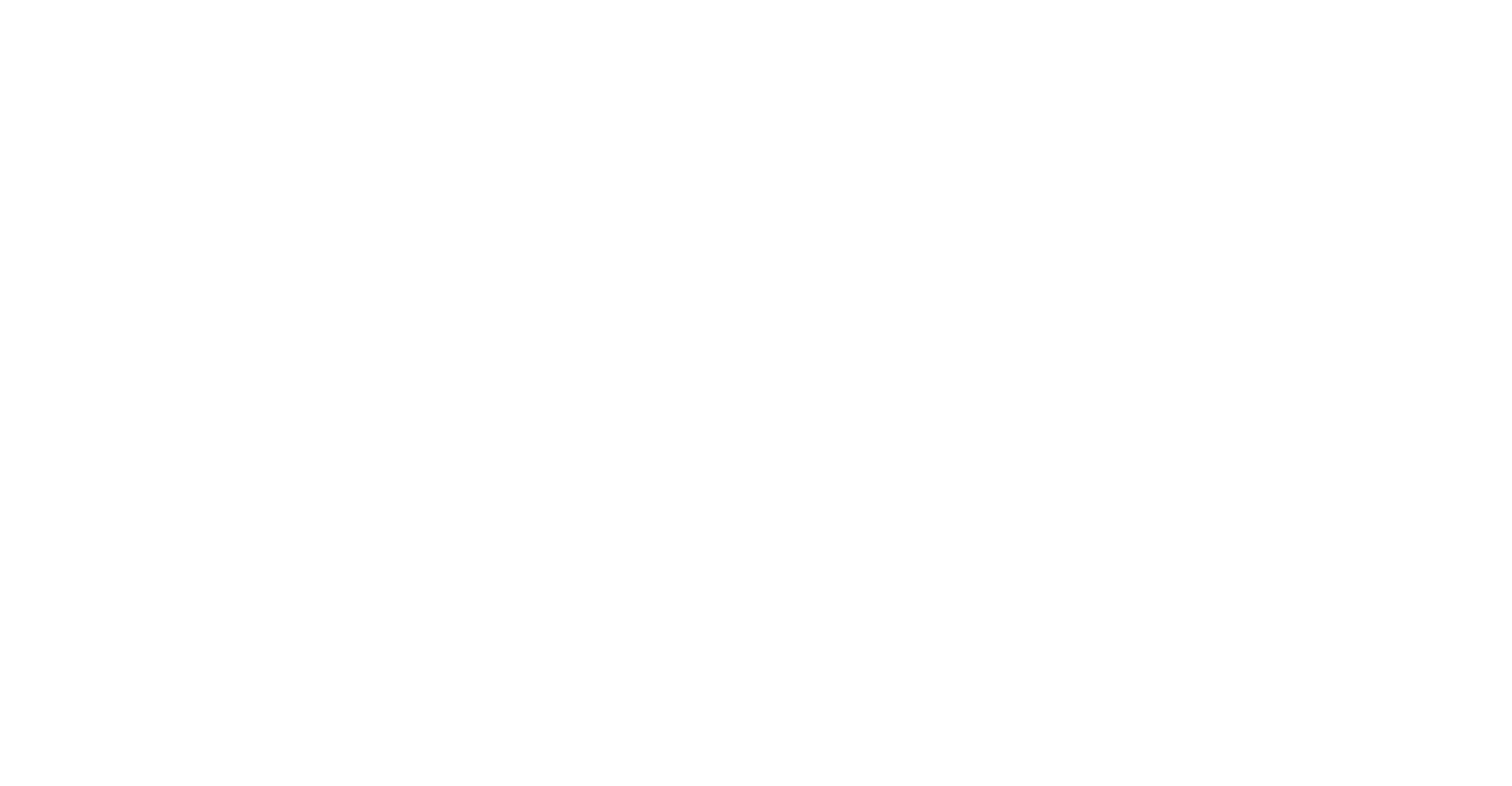 scroll, scrollTop: 0, scrollLeft: 0, axis: both 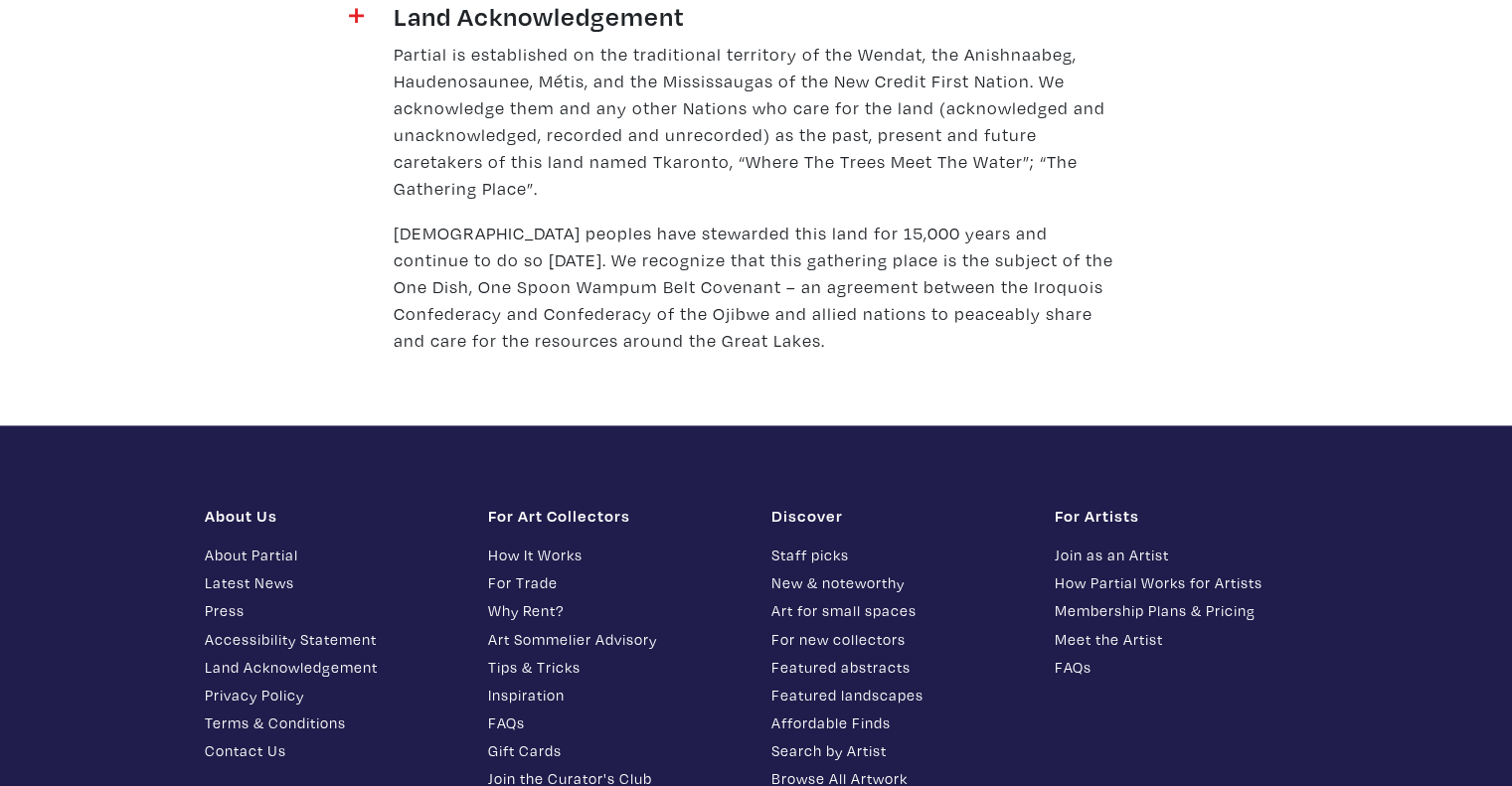 click on "Contact Us" at bounding box center (331, 750) 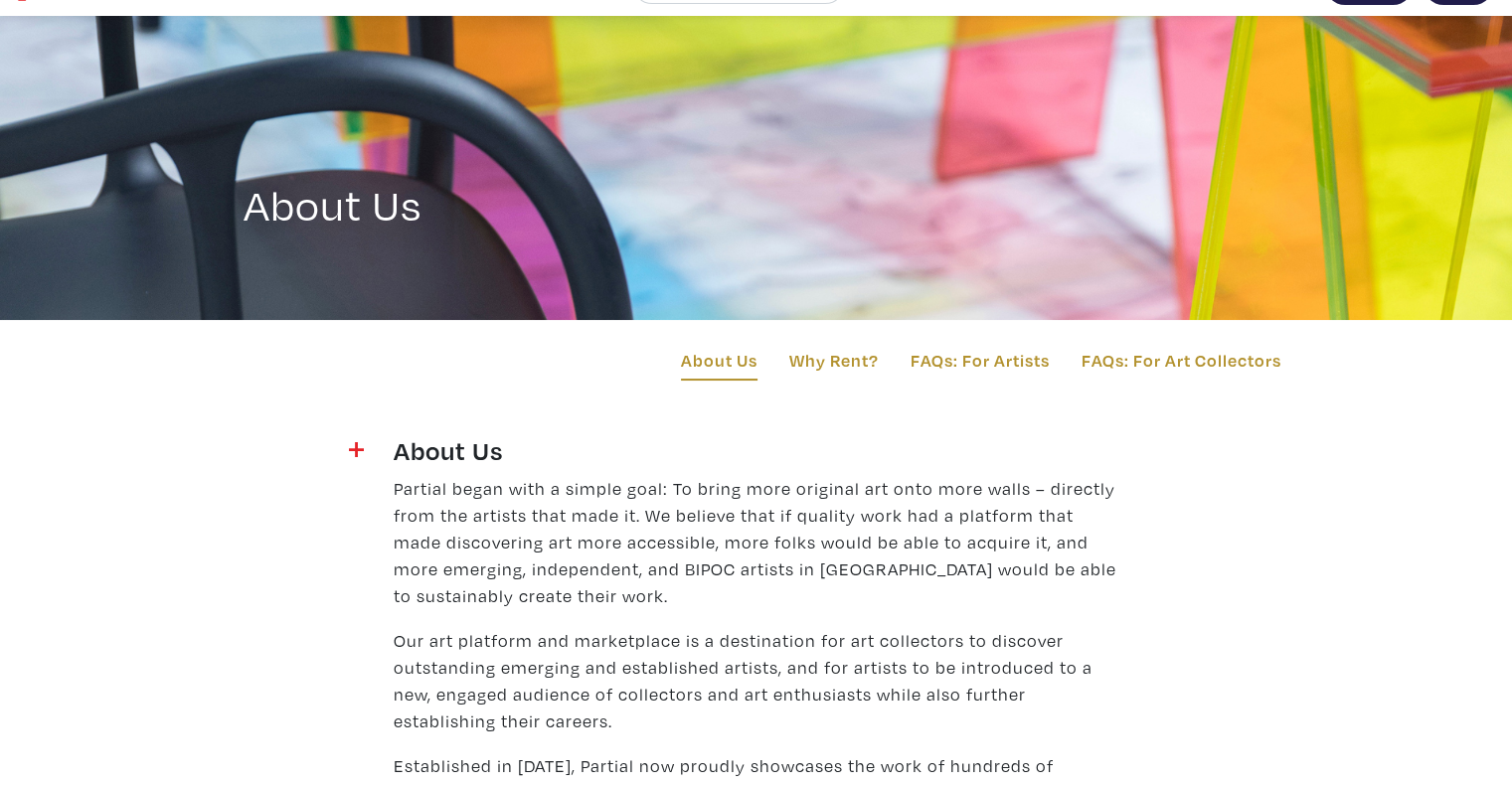 scroll, scrollTop: 0, scrollLeft: 0, axis: both 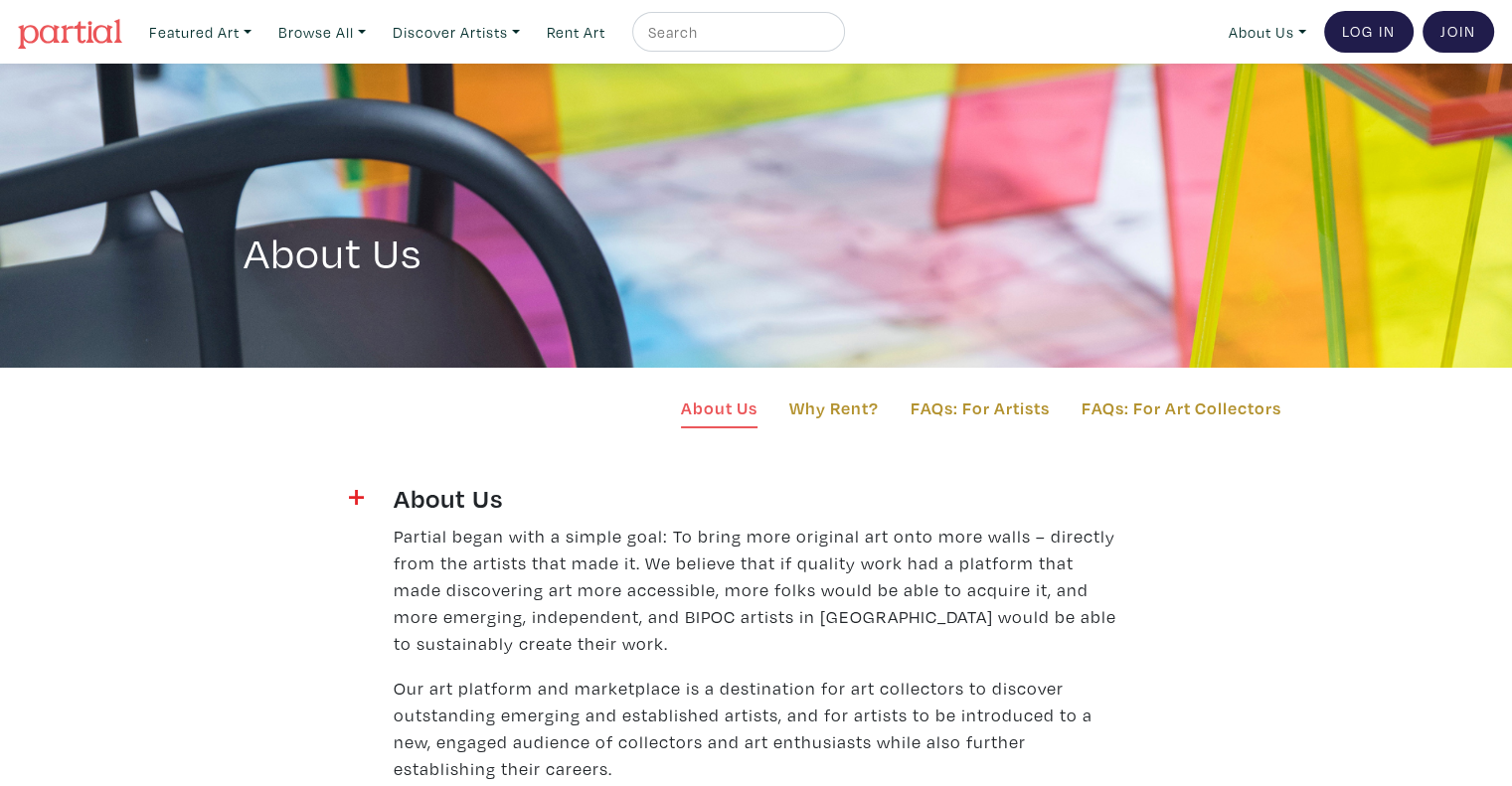 click on "About Us" at bounding box center (719, 411) 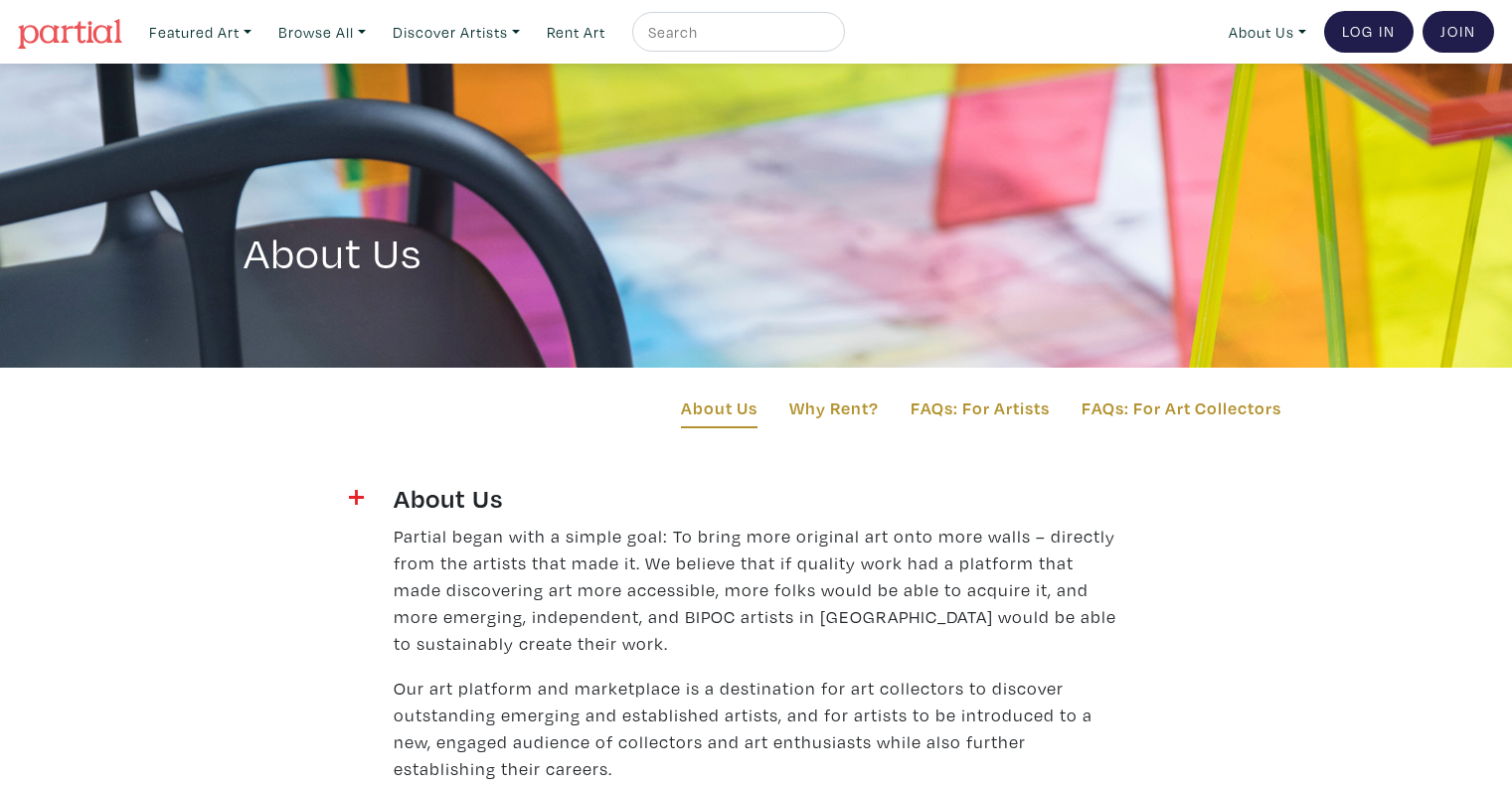 scroll, scrollTop: 0, scrollLeft: 0, axis: both 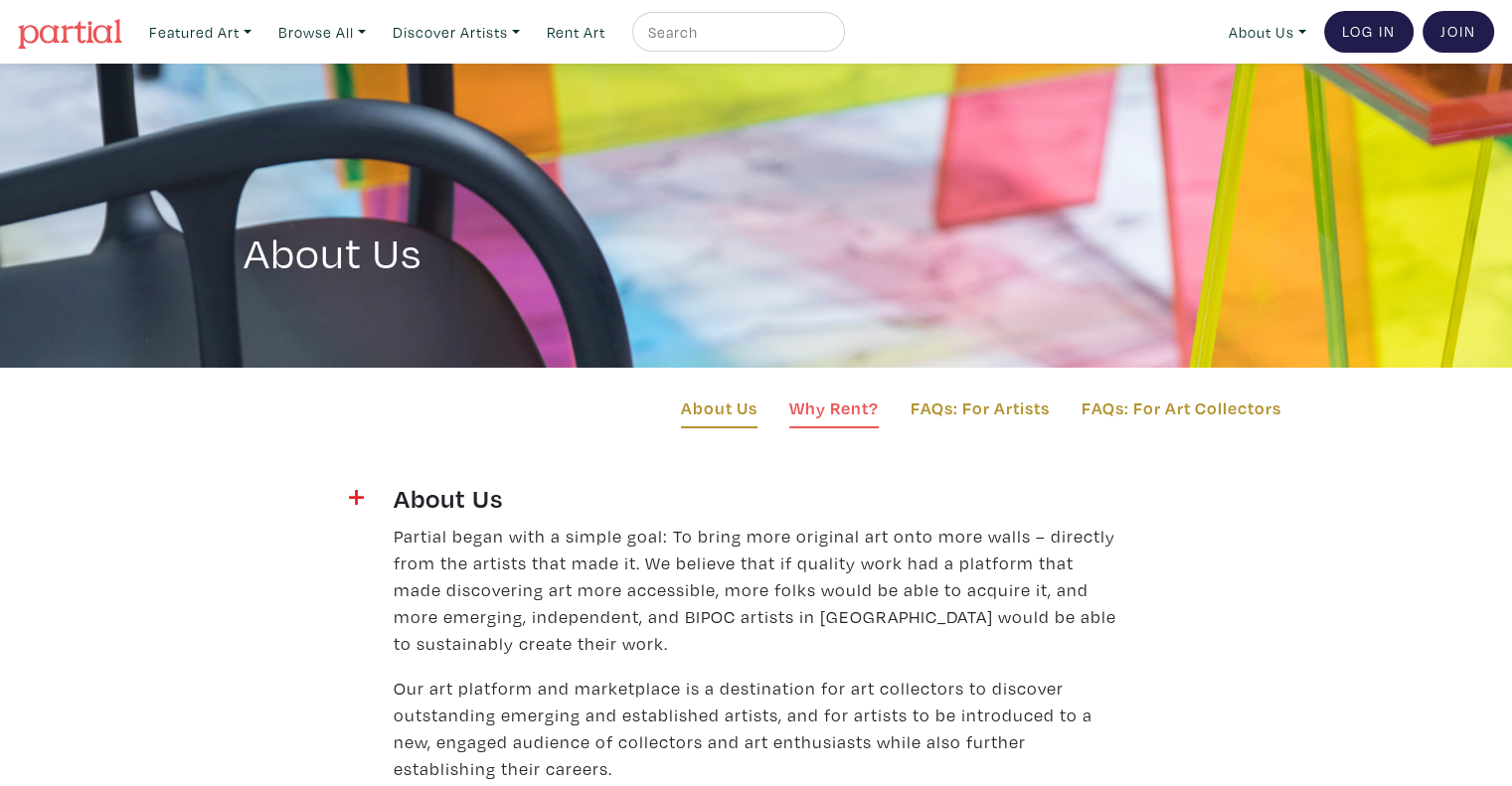 click on "Why Rent?" at bounding box center [834, 411] 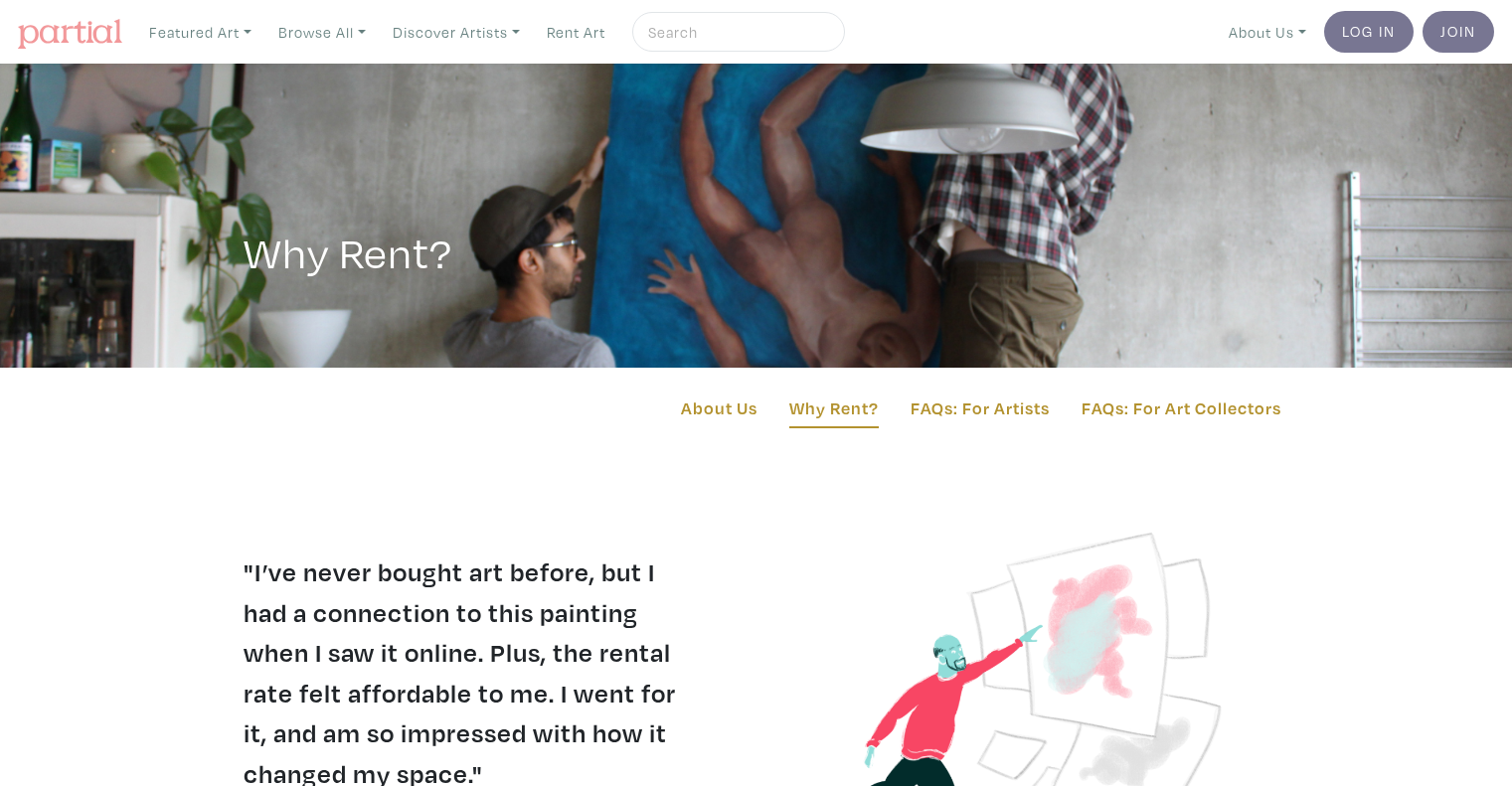 scroll, scrollTop: 0, scrollLeft: 0, axis: both 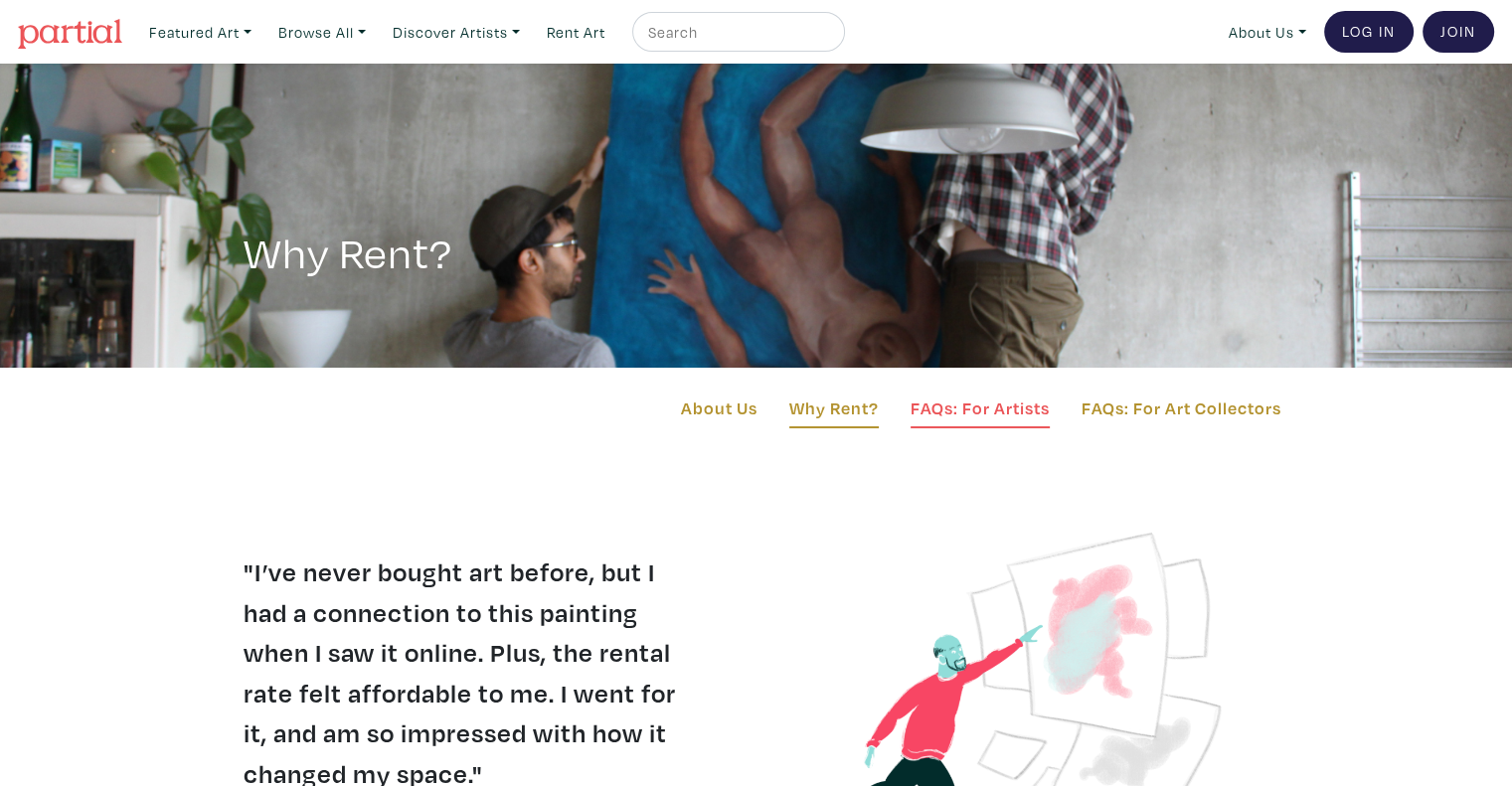 click on "FAQs: For Artists" at bounding box center [980, 411] 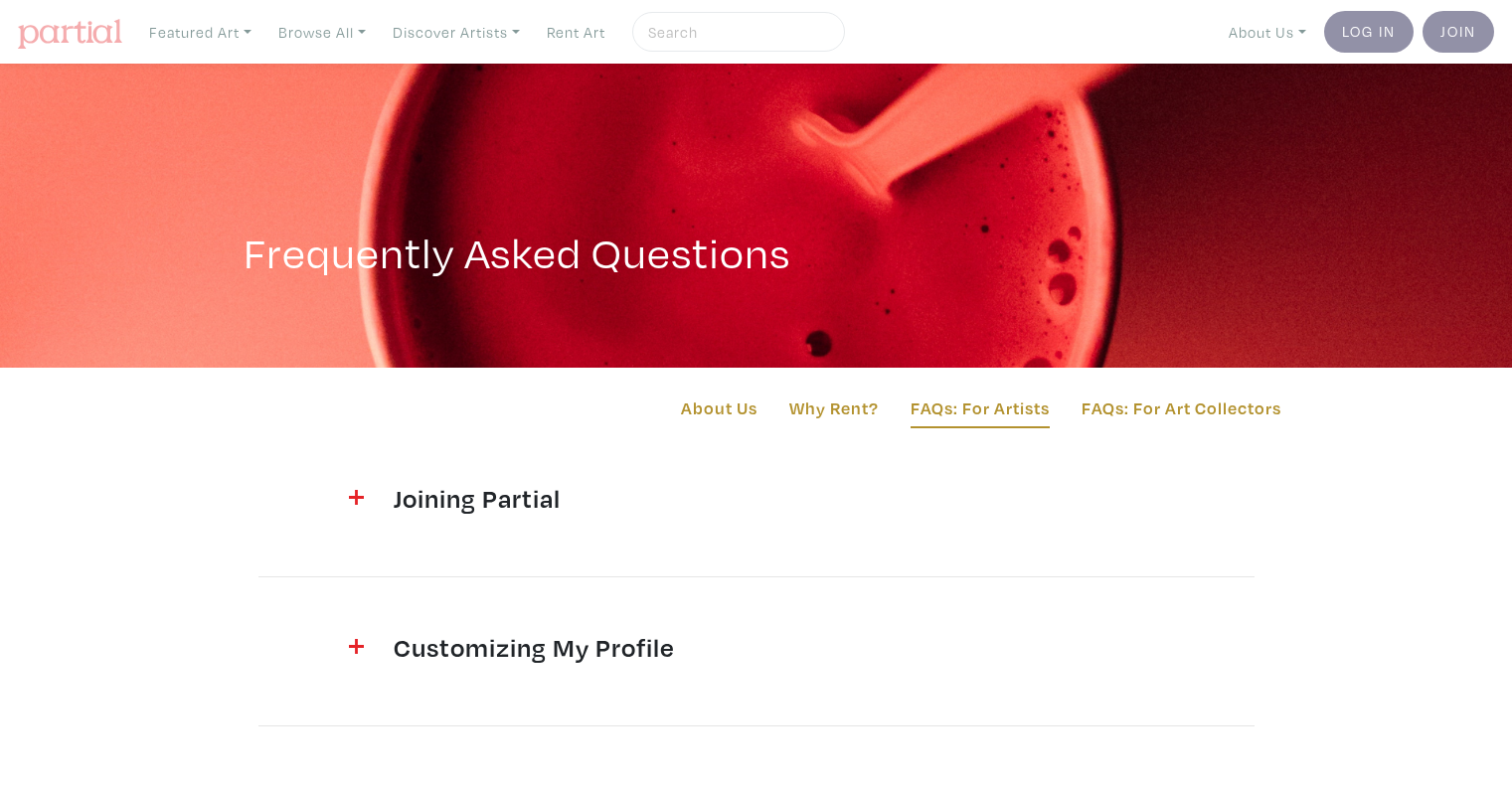 scroll, scrollTop: 0, scrollLeft: 0, axis: both 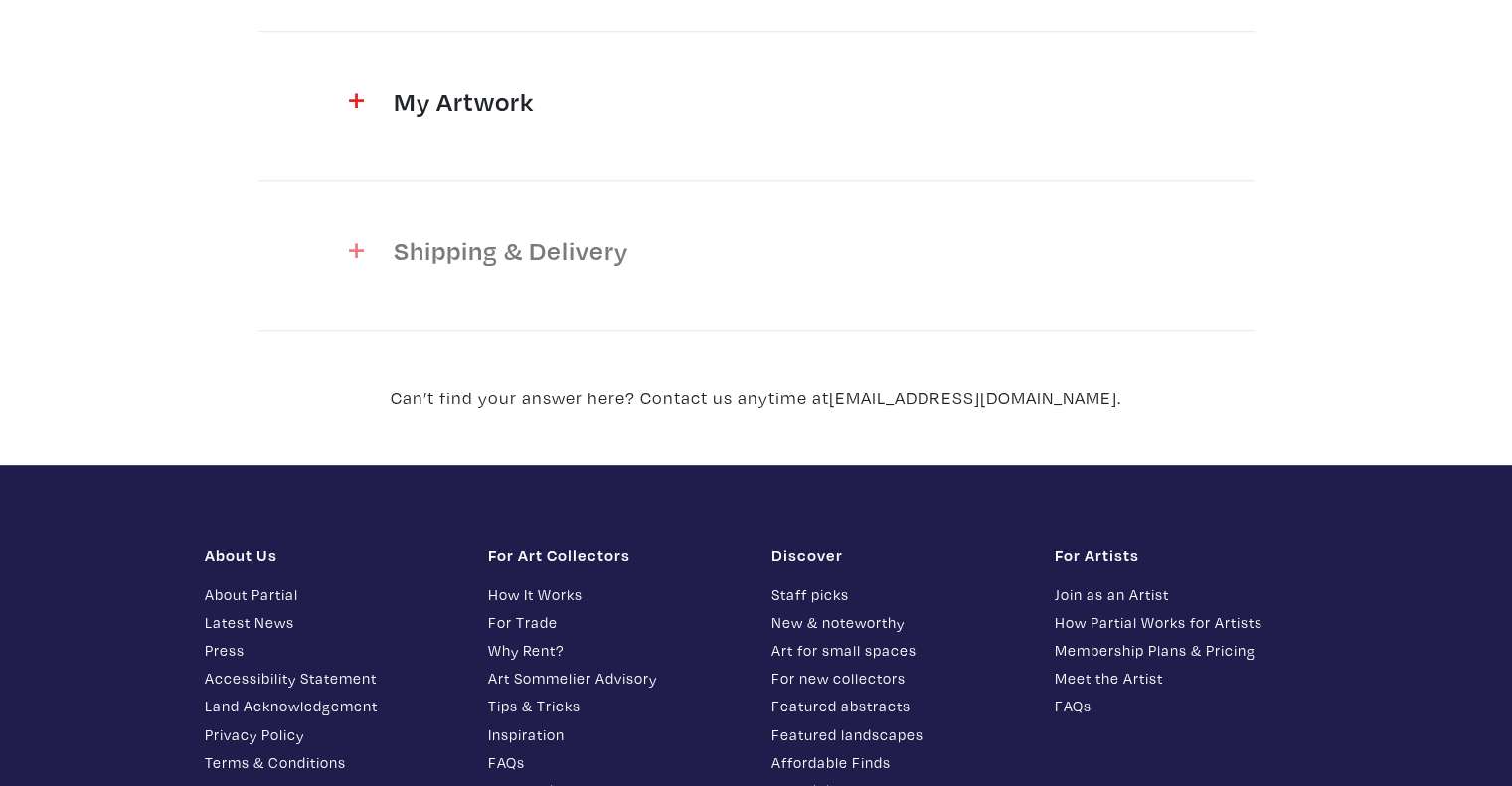click on "Shipping & Delivery" at bounding box center (756, 250) 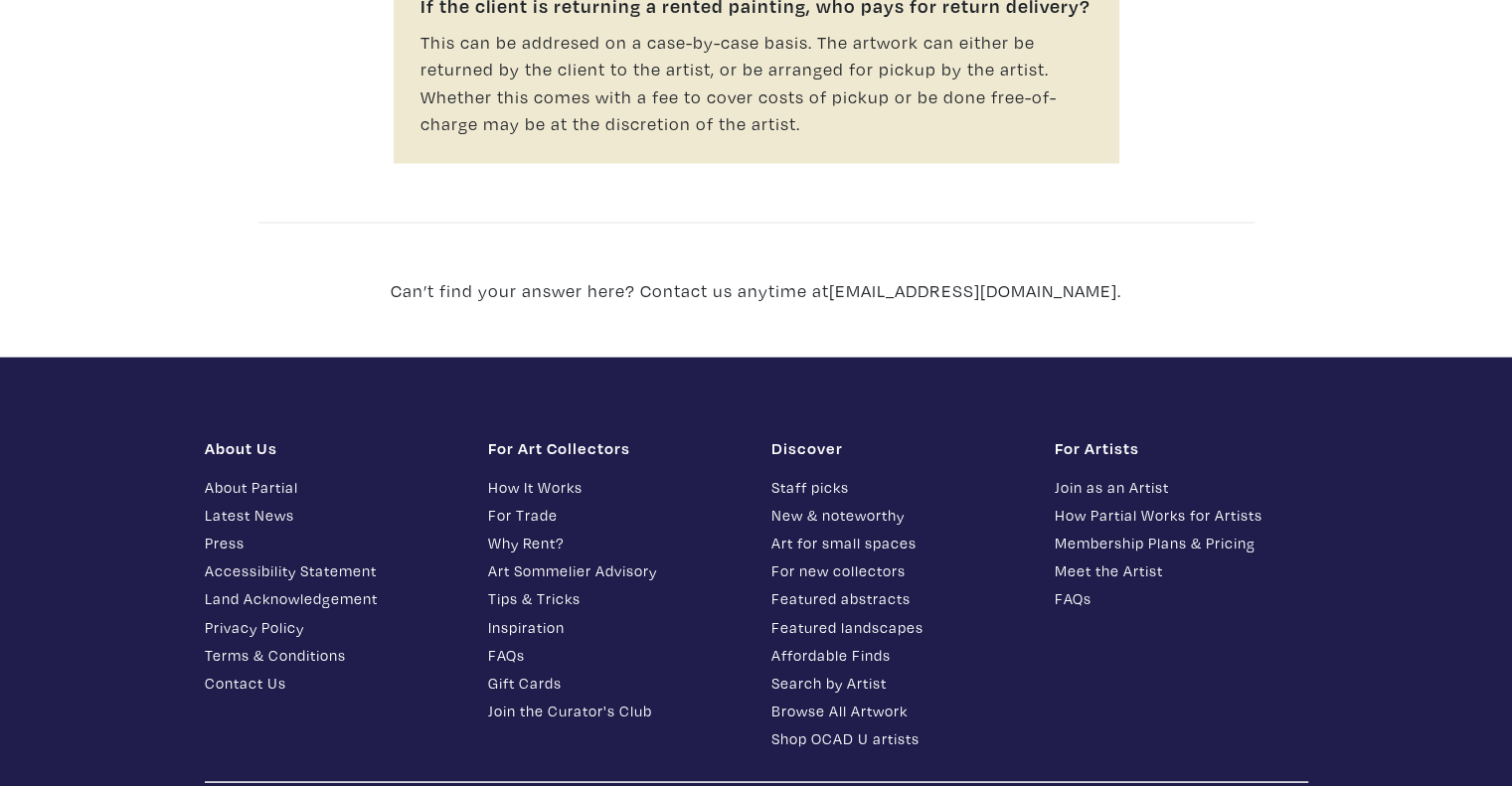 scroll, scrollTop: 3776, scrollLeft: 0, axis: vertical 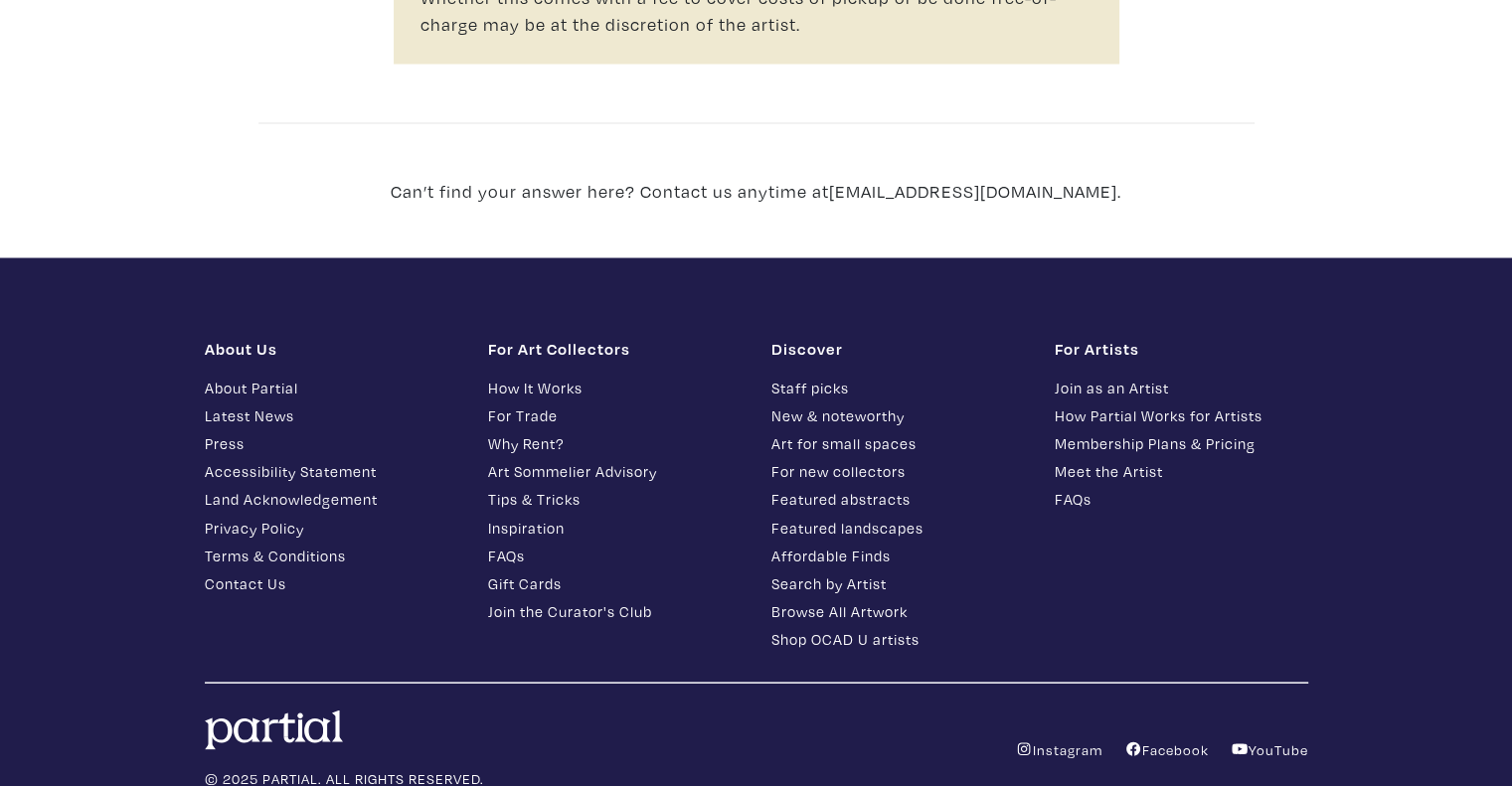 click on "Instagram" at bounding box center [1059, 748] 